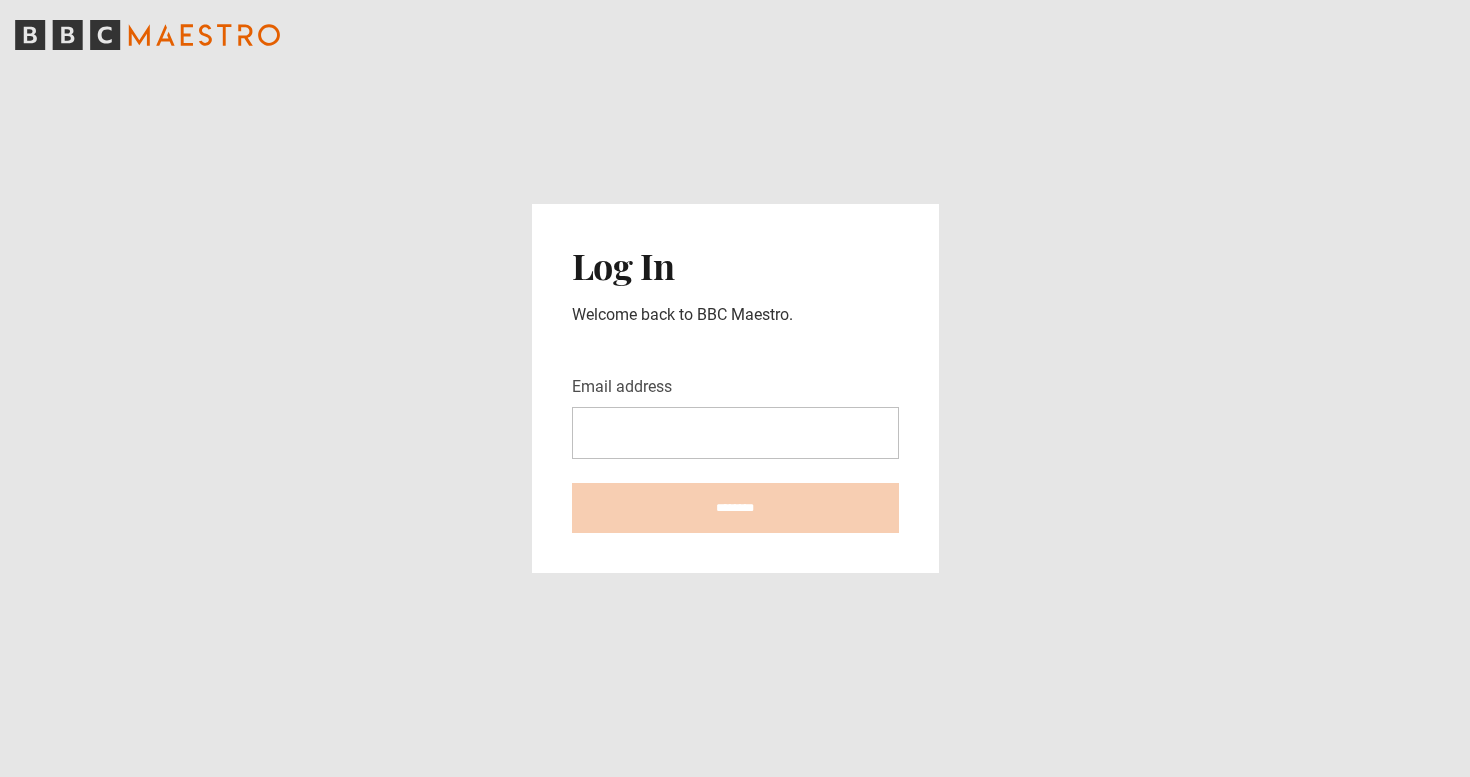 scroll, scrollTop: 0, scrollLeft: 0, axis: both 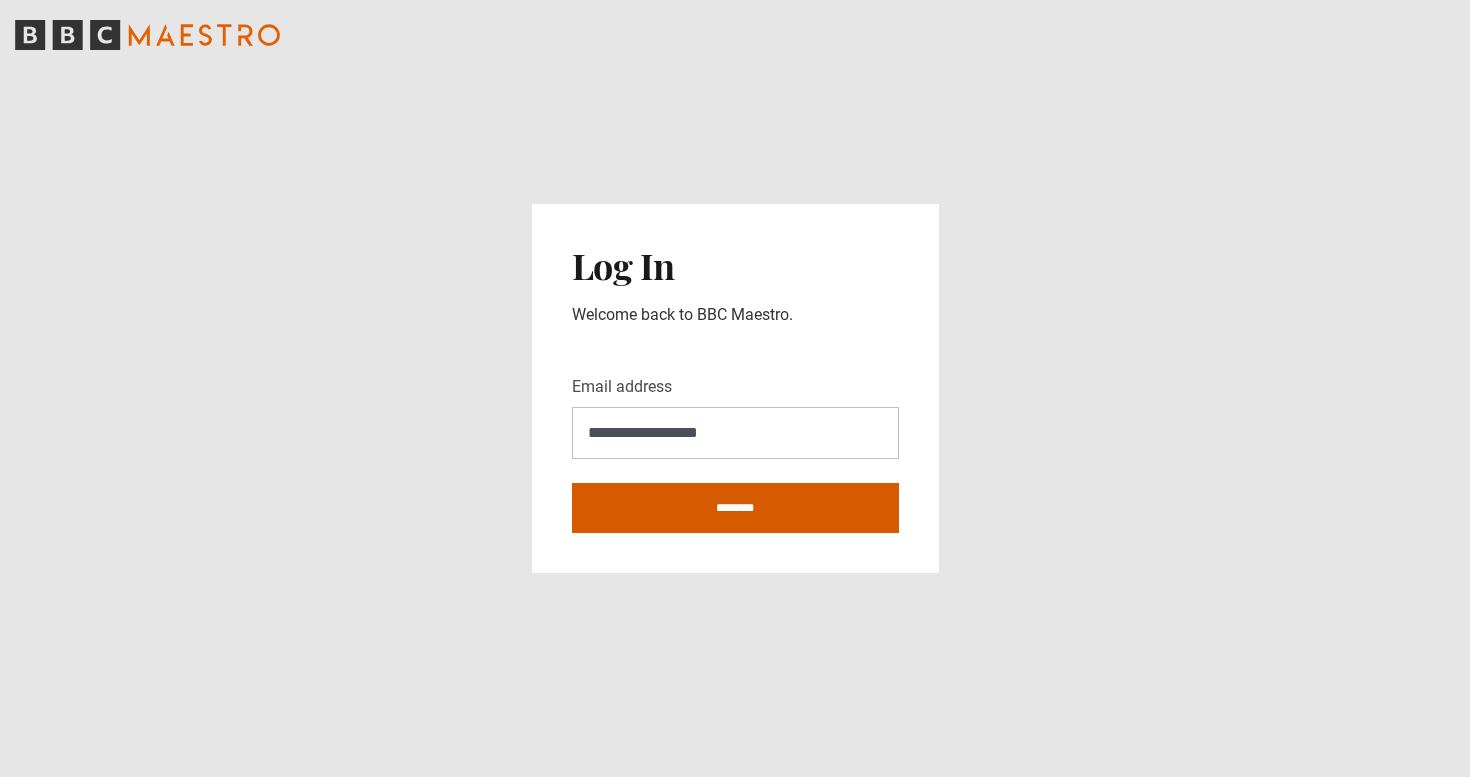 click on "********" at bounding box center [735, 508] 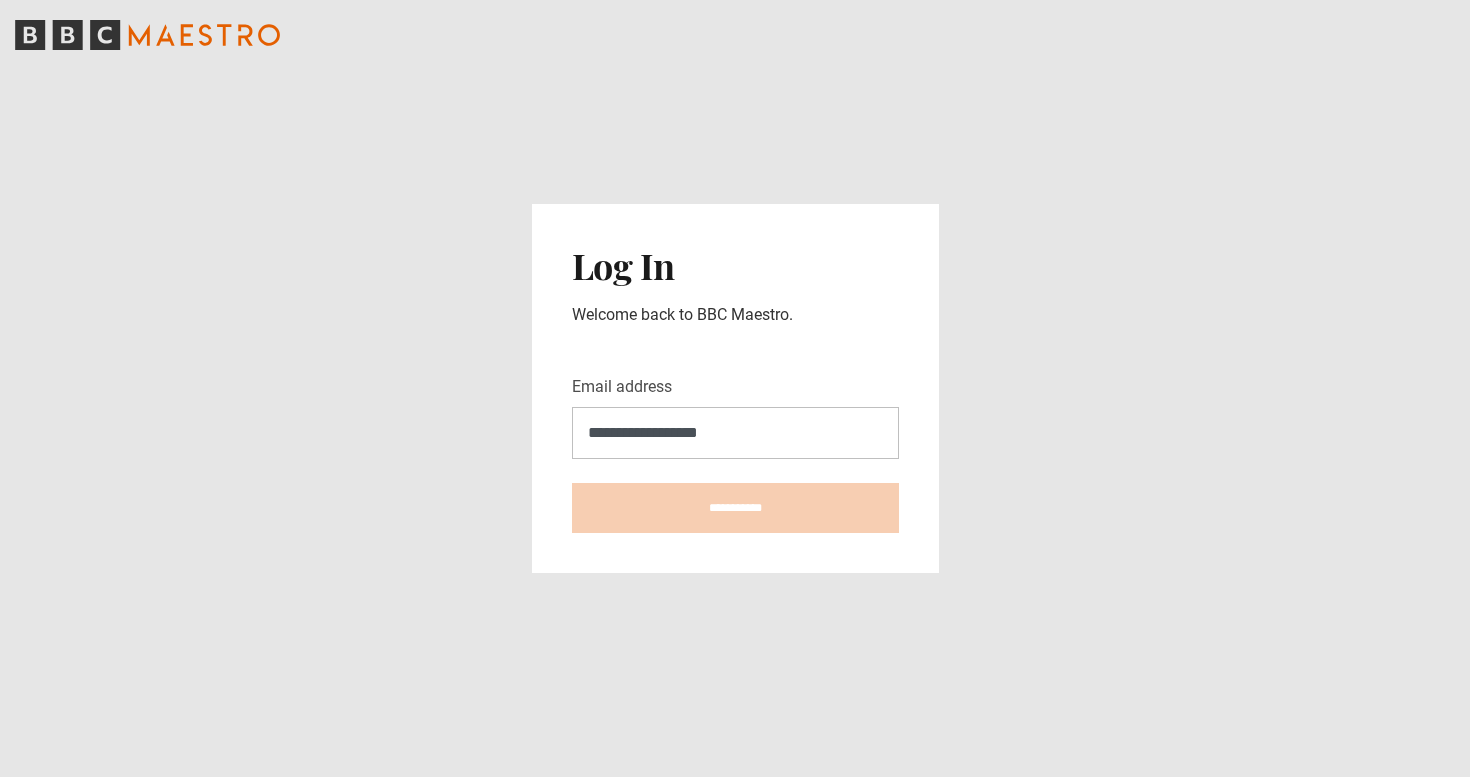 type on "**********" 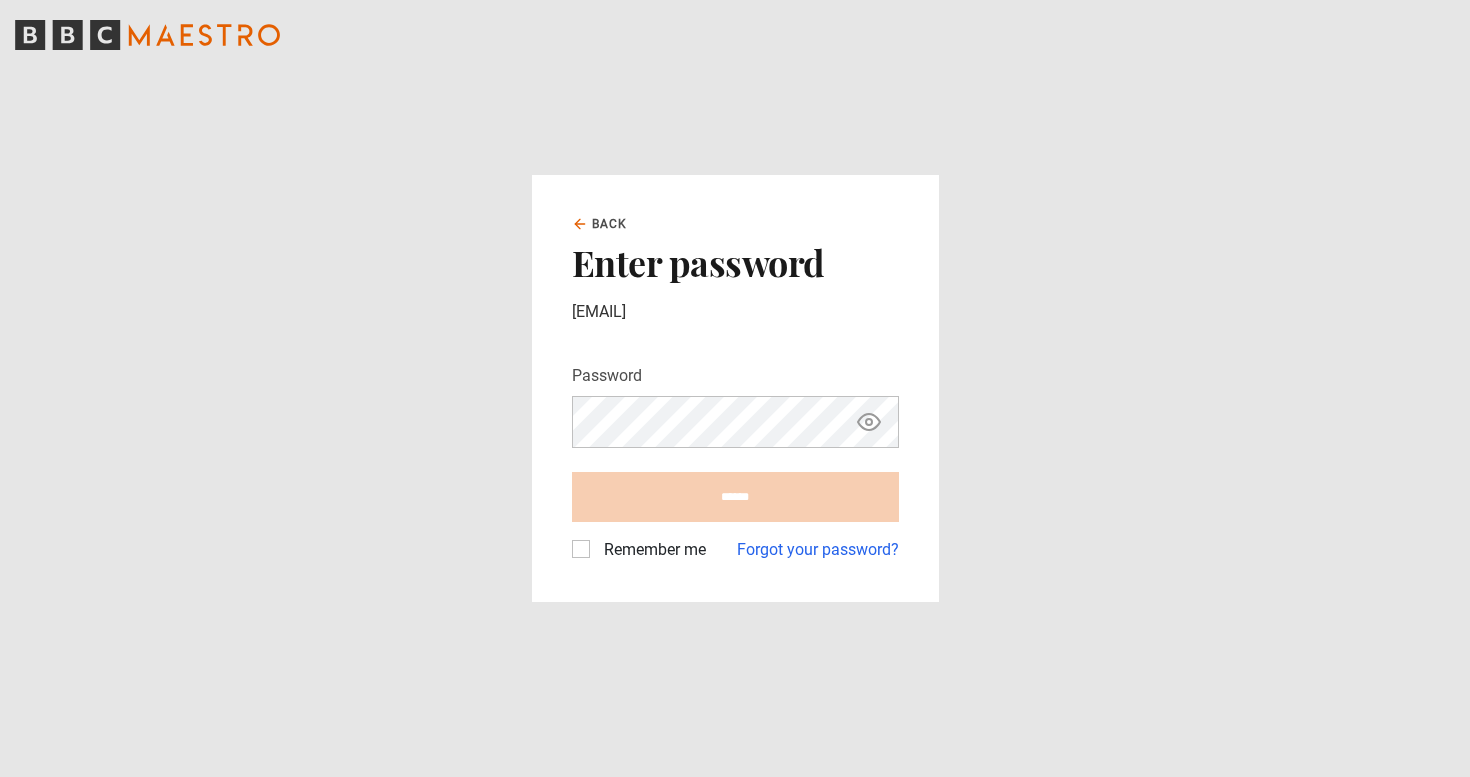 scroll, scrollTop: 0, scrollLeft: 0, axis: both 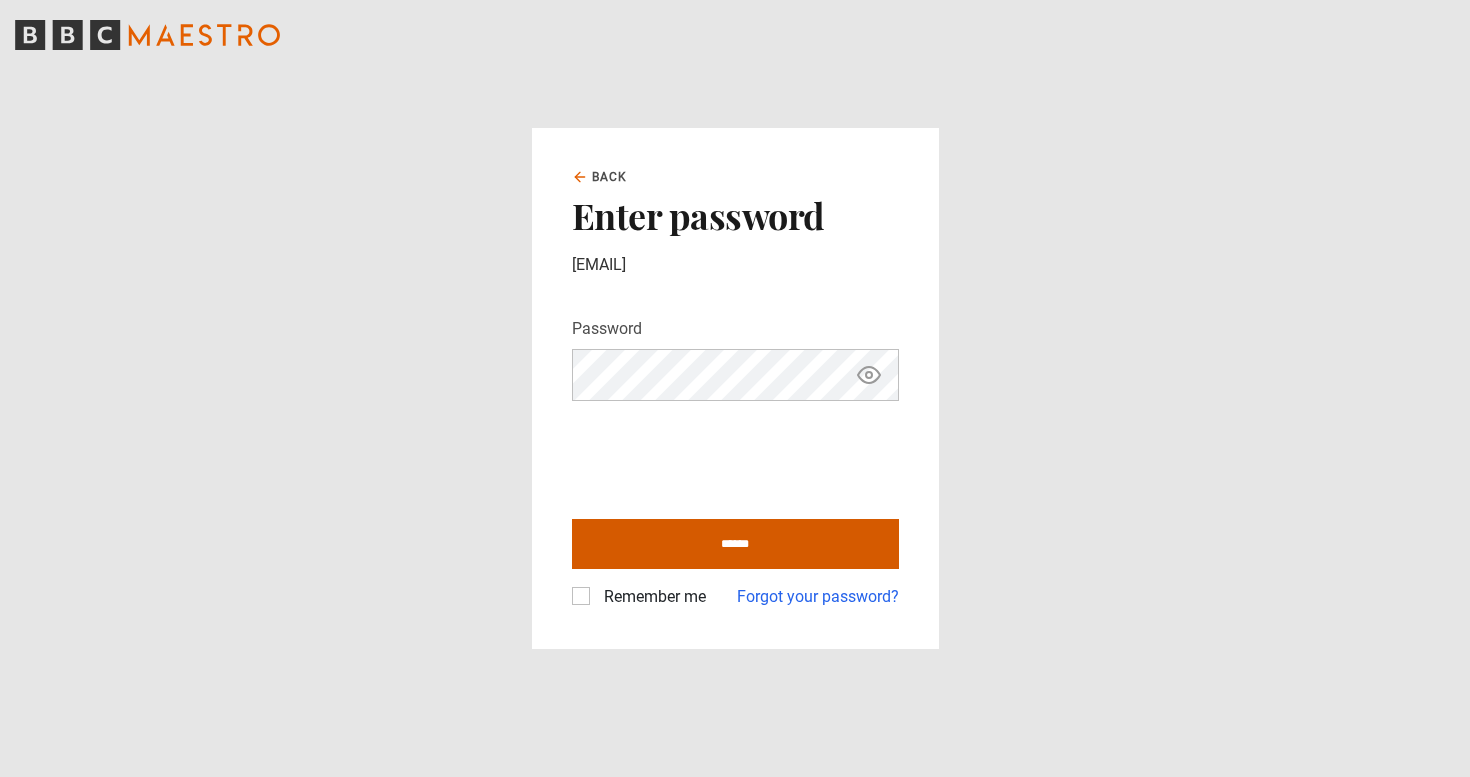 click on "******" at bounding box center (735, 544) 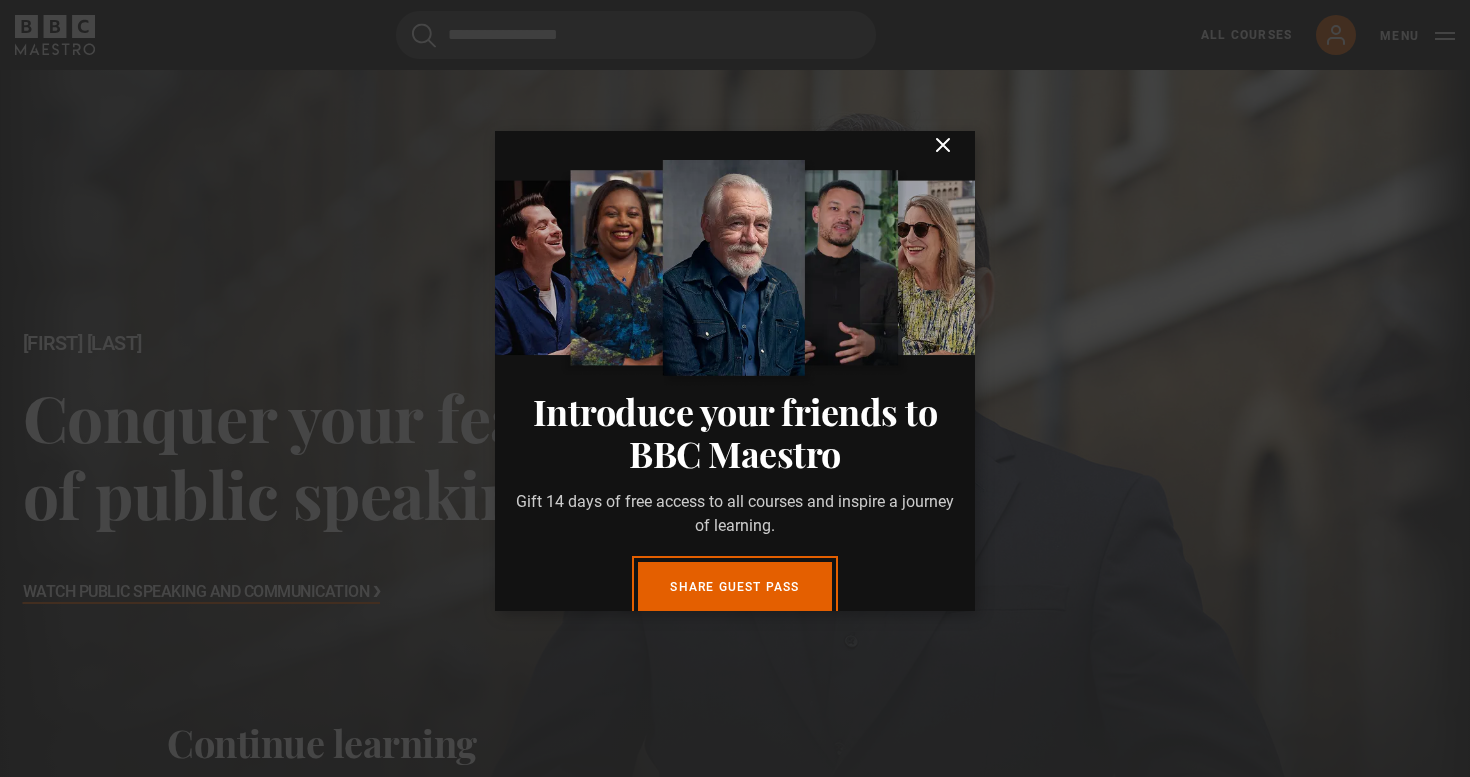scroll, scrollTop: 0, scrollLeft: 0, axis: both 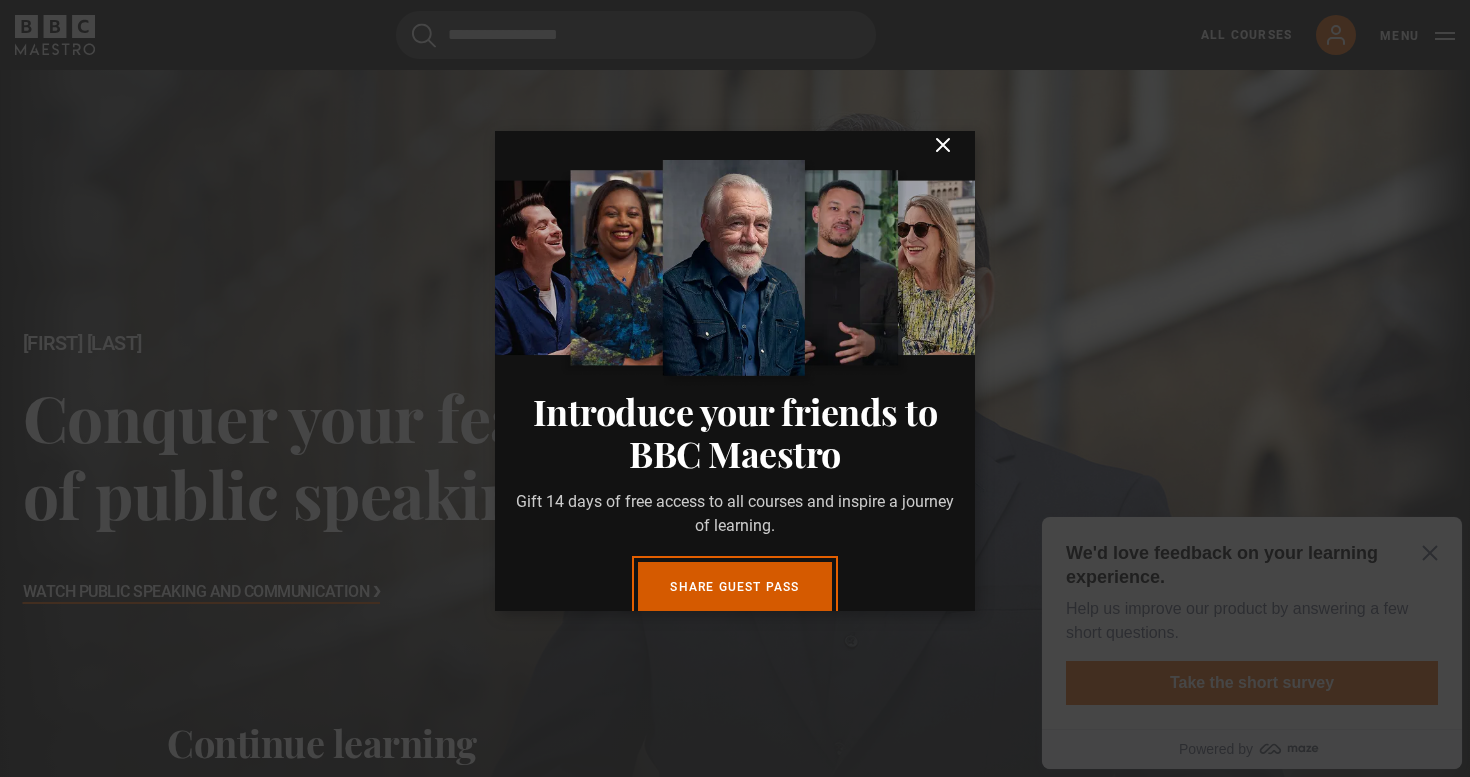 click on "Share guest pass" at bounding box center (734, 587) 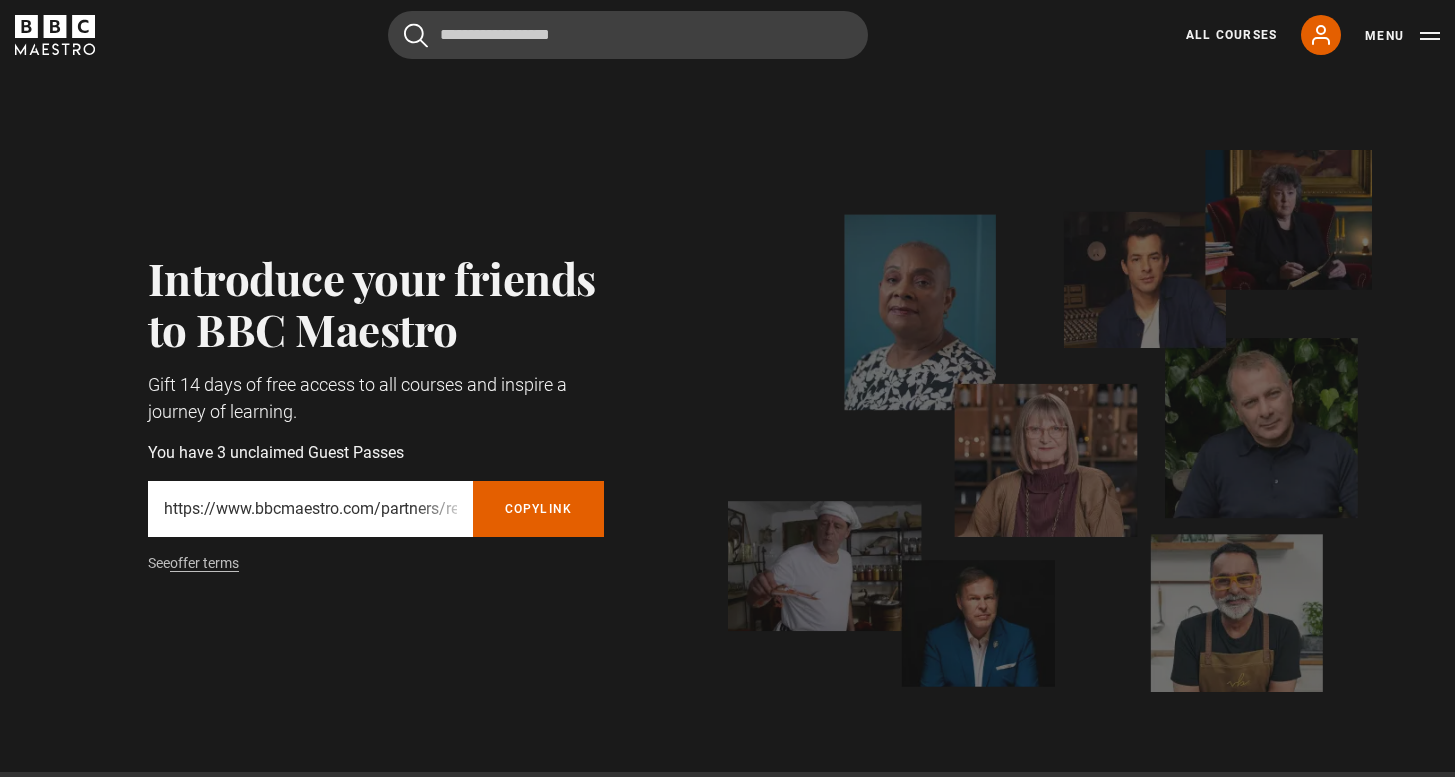 scroll, scrollTop: 0, scrollLeft: 0, axis: both 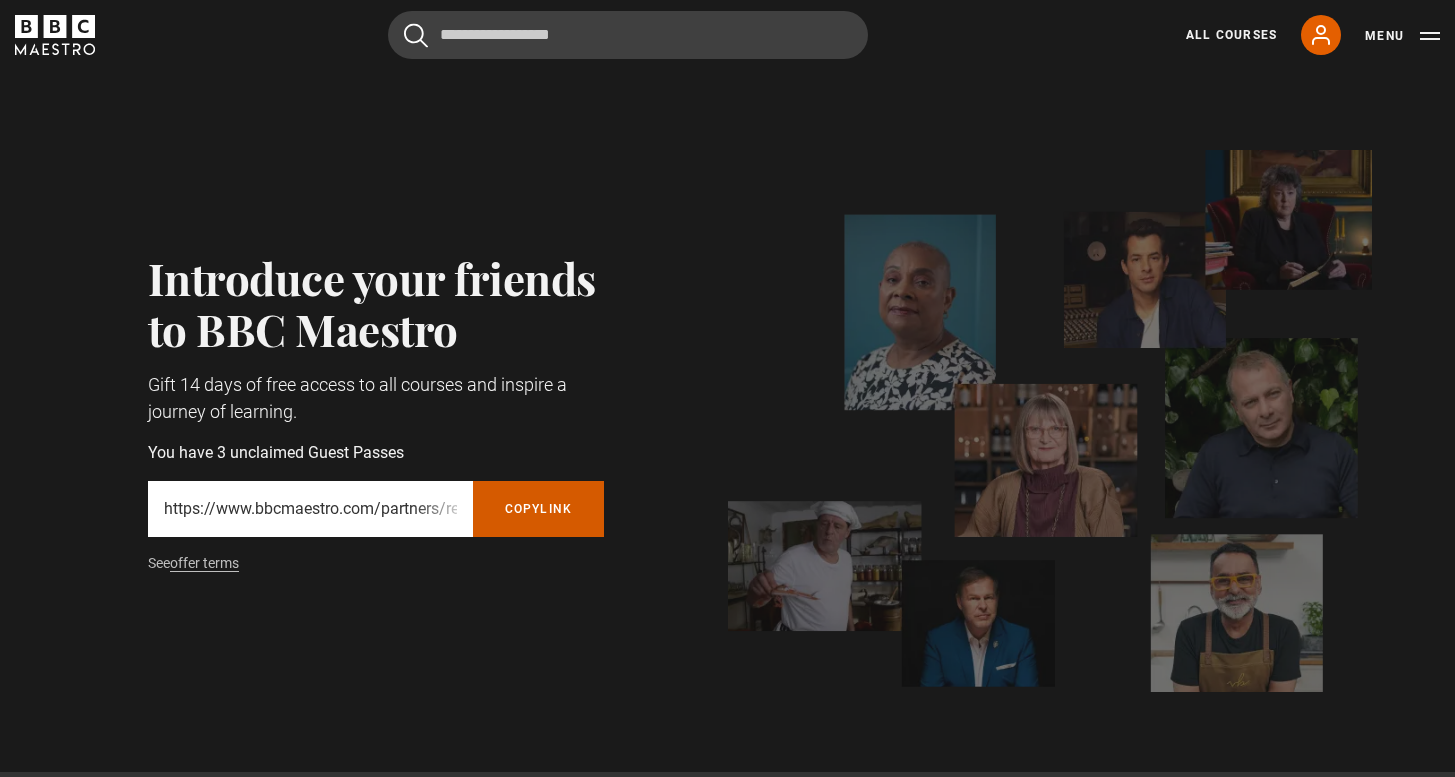 click on "Copy  referral  link" at bounding box center (539, 509) 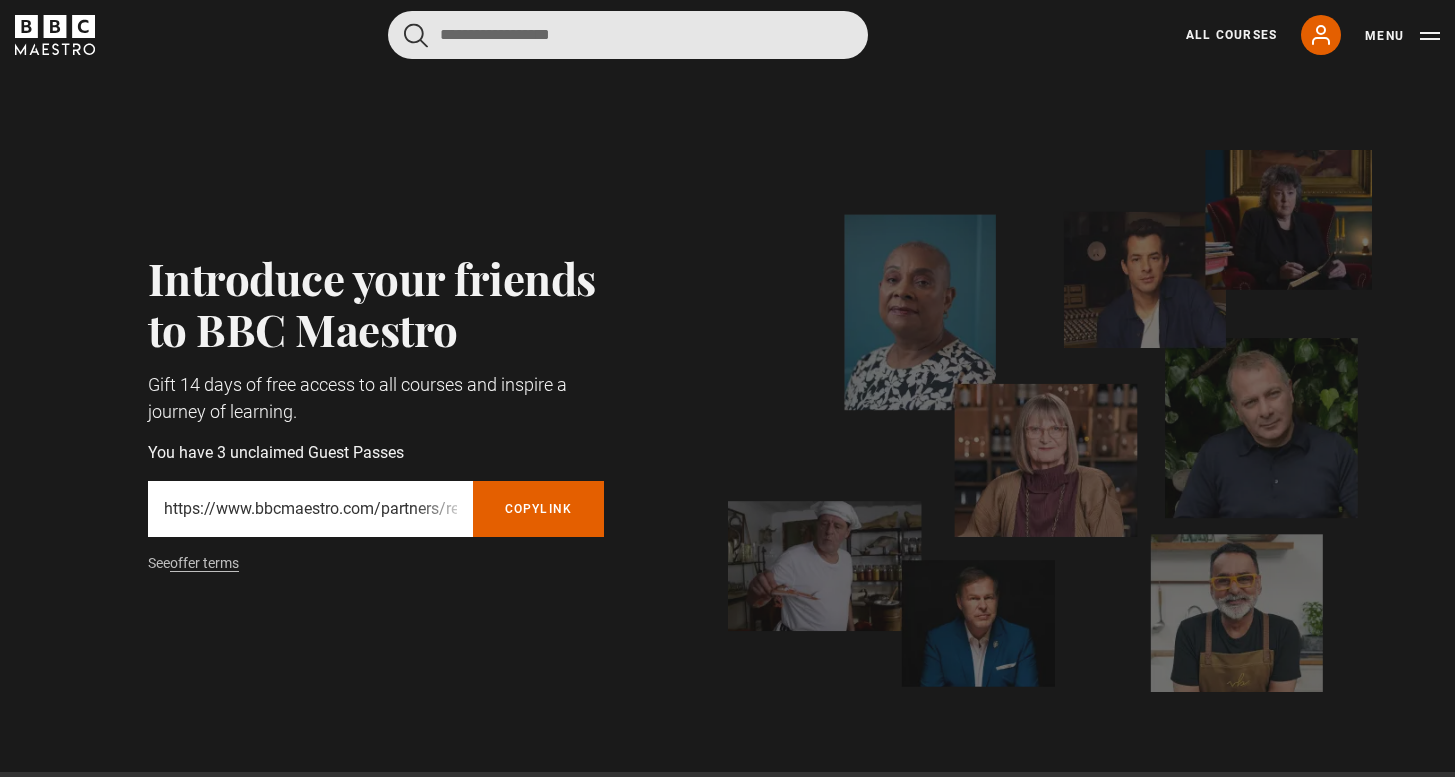 click at bounding box center (628, 35) 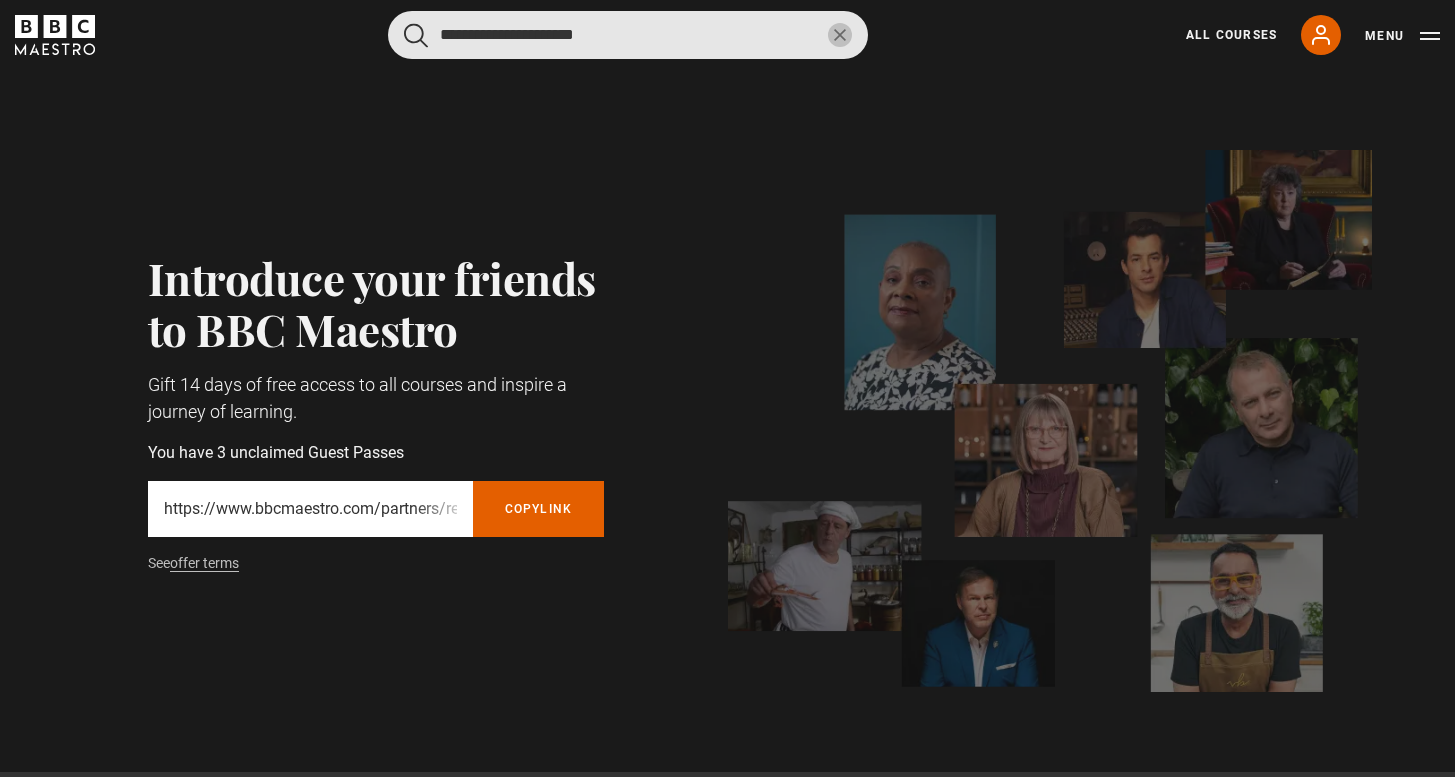 type on "**********" 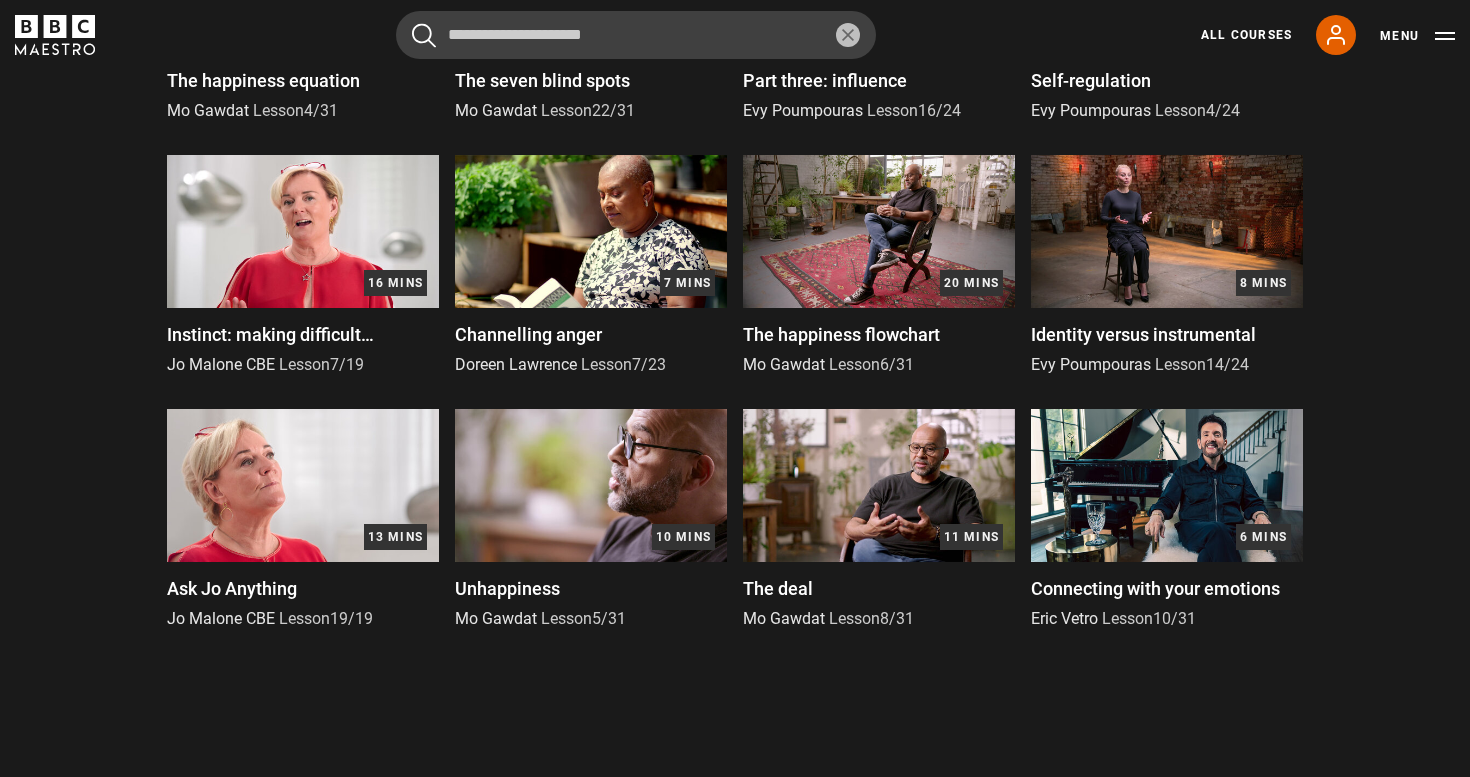 scroll, scrollTop: 1339, scrollLeft: 0, axis: vertical 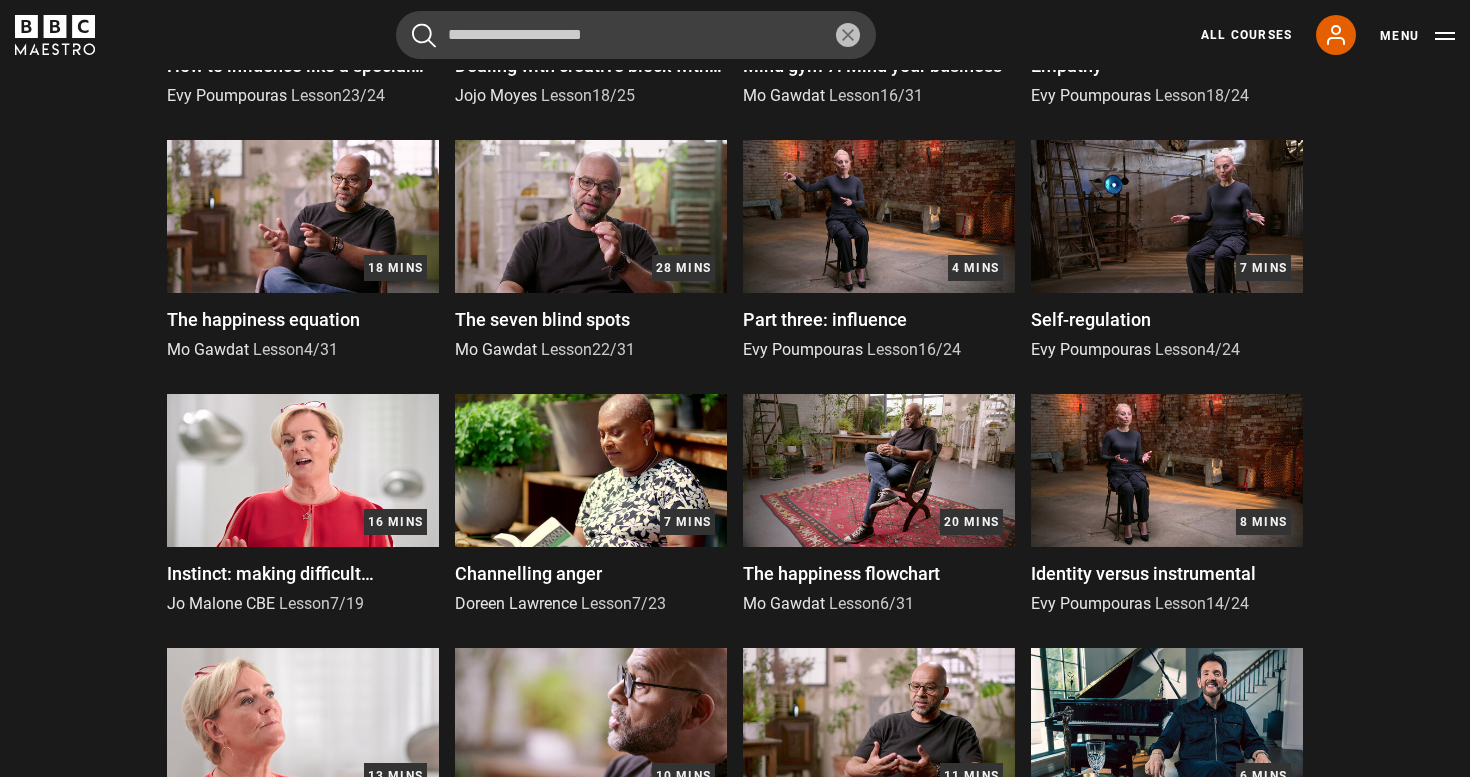 click at bounding box center (1167, 216) 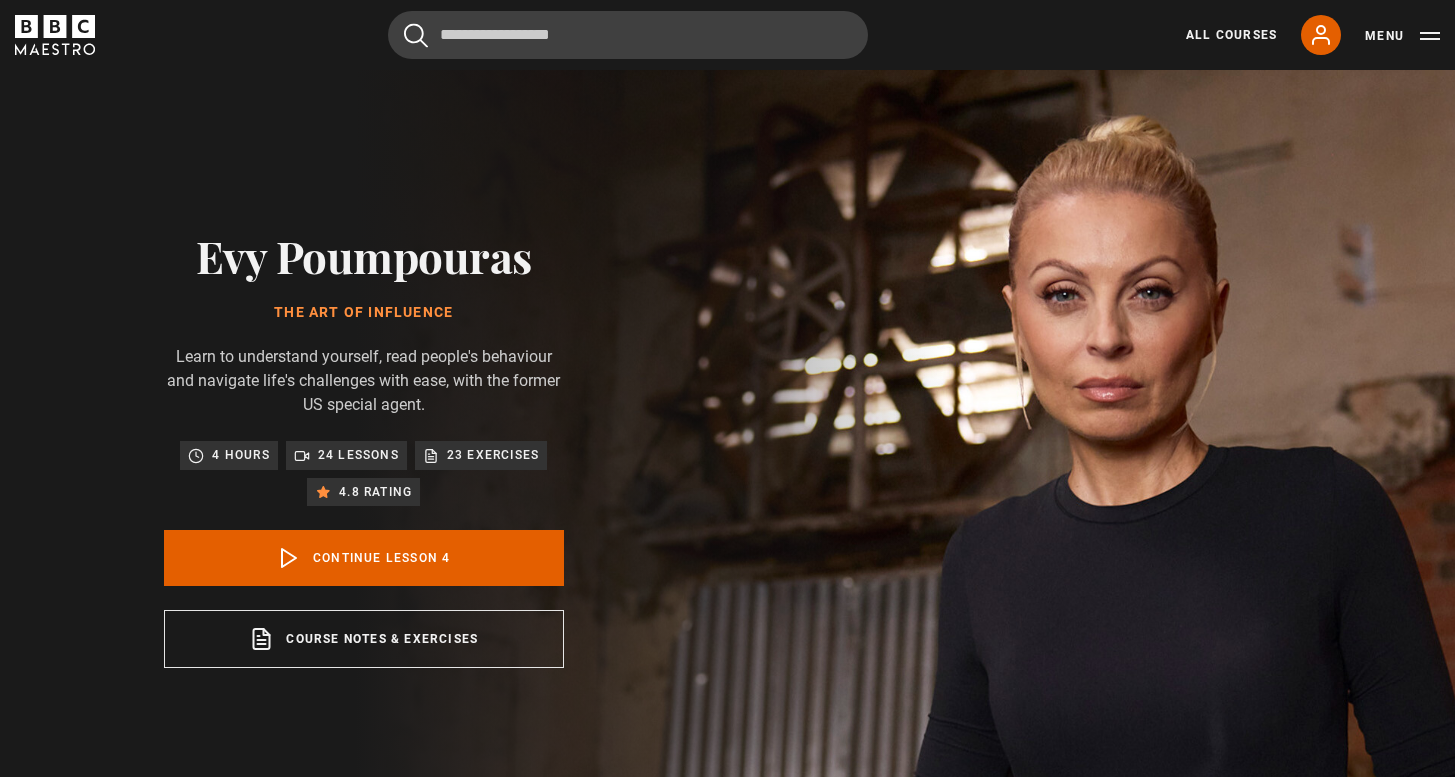 scroll, scrollTop: 828, scrollLeft: 0, axis: vertical 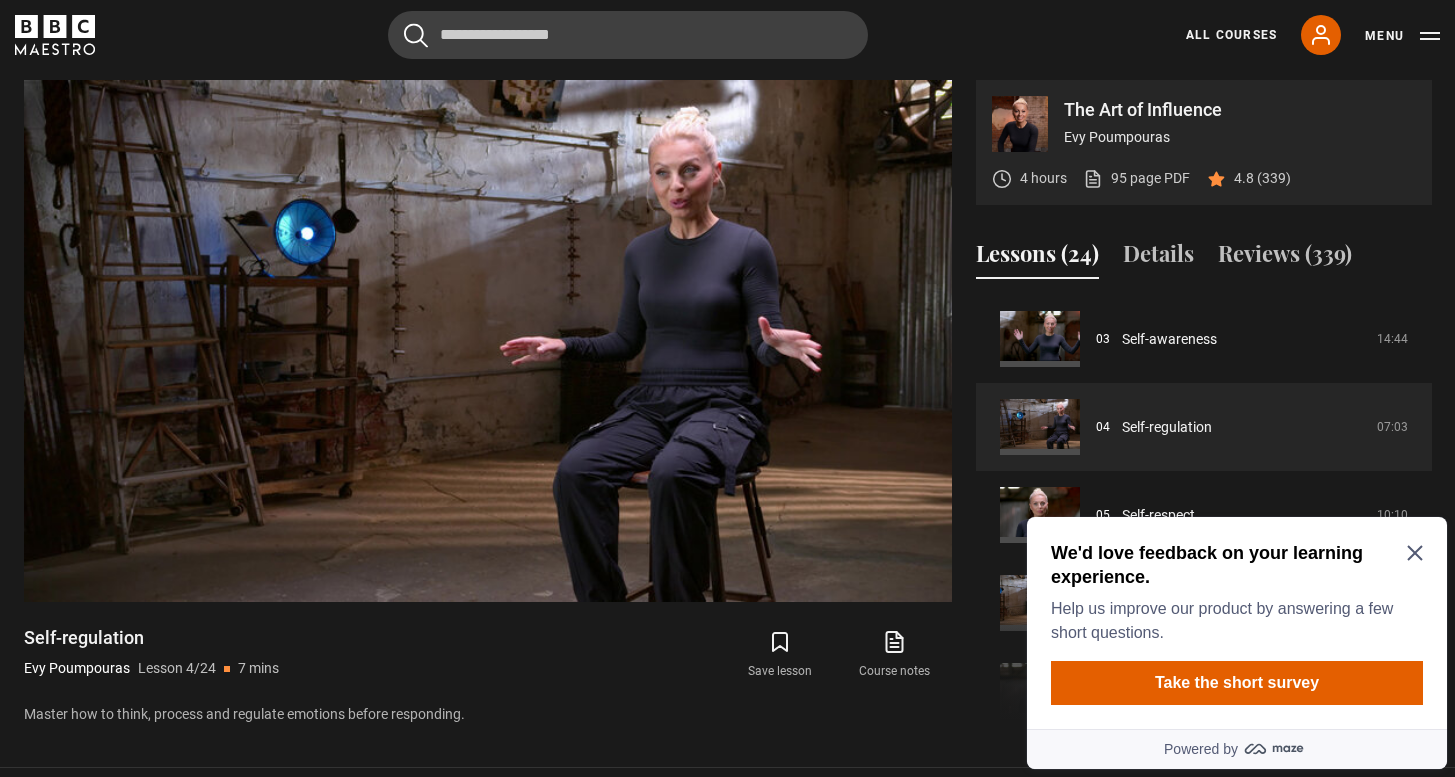 click 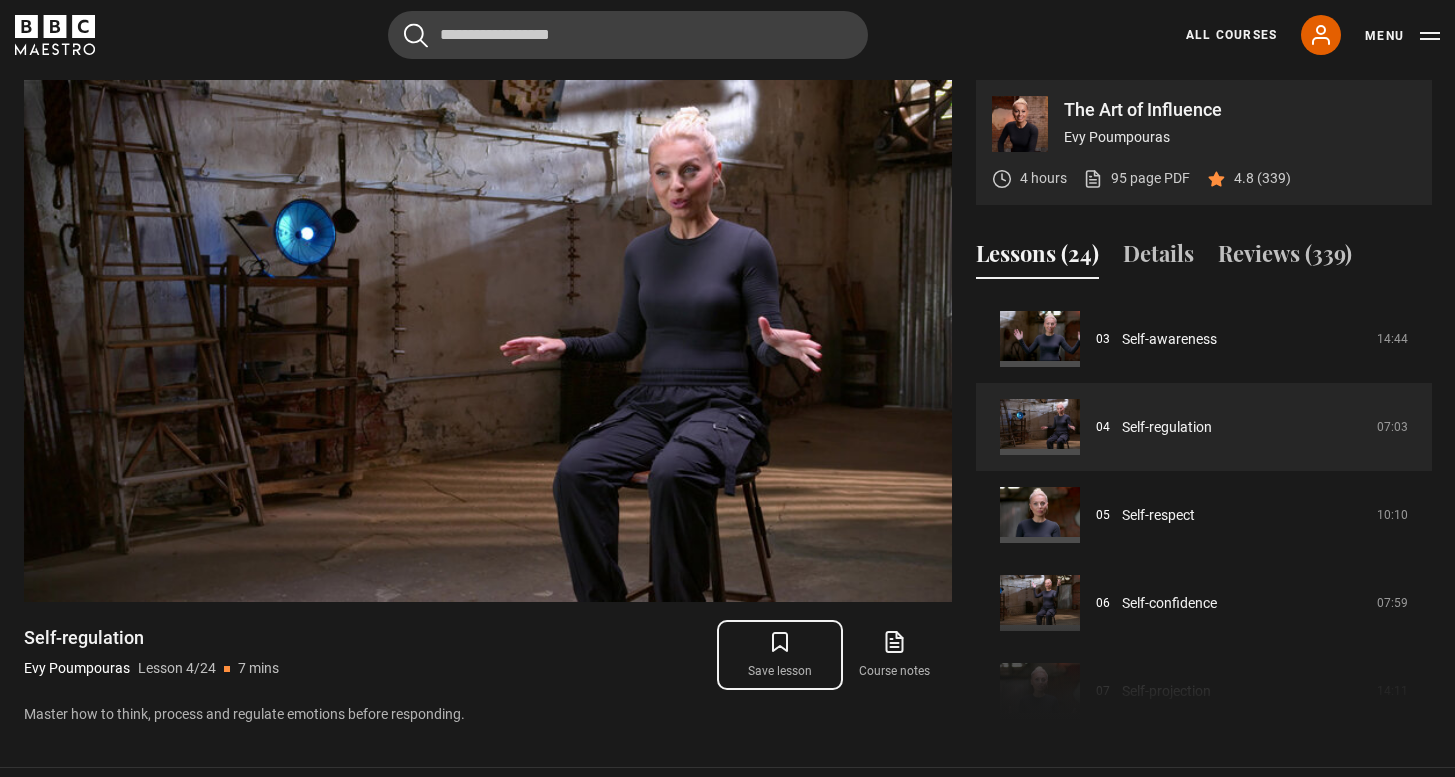 click 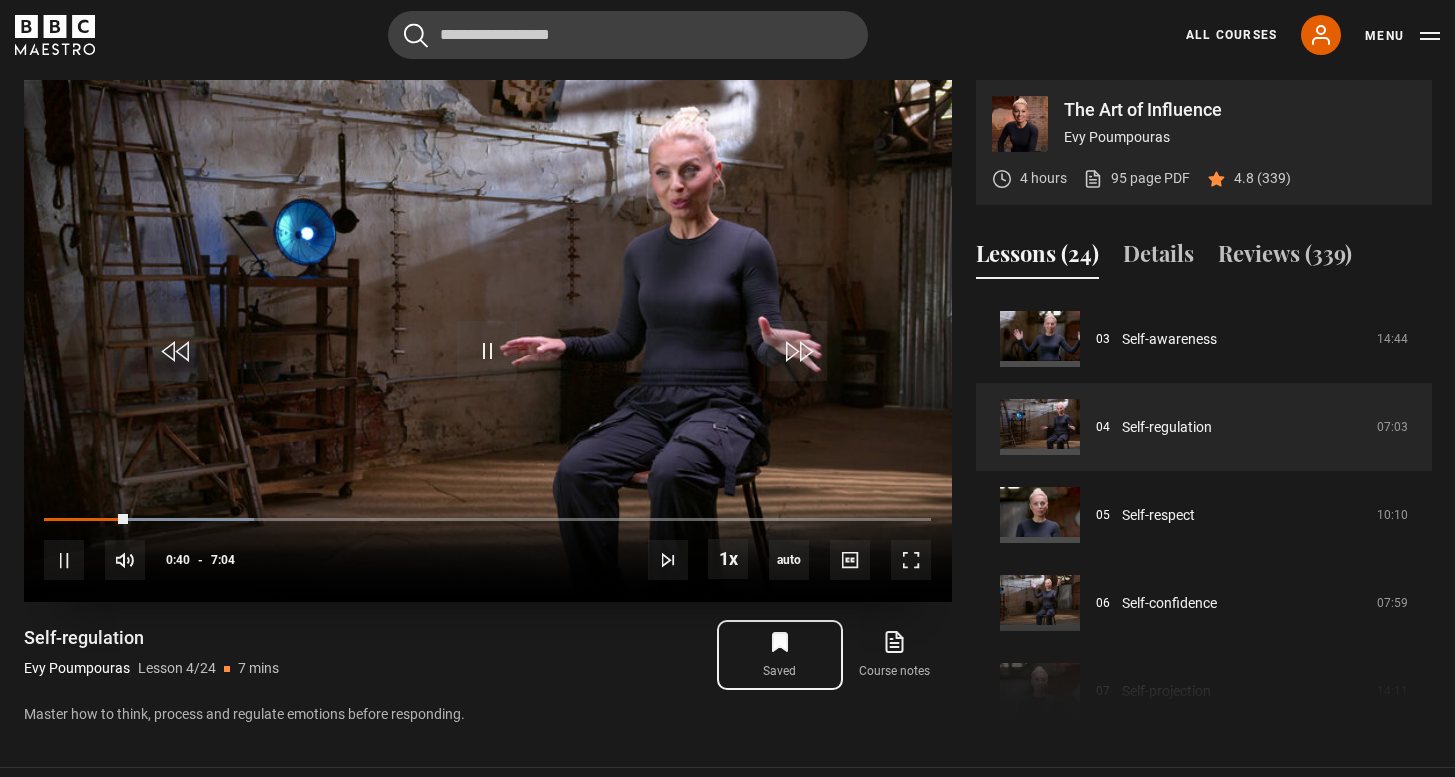 scroll, scrollTop: 826, scrollLeft: 0, axis: vertical 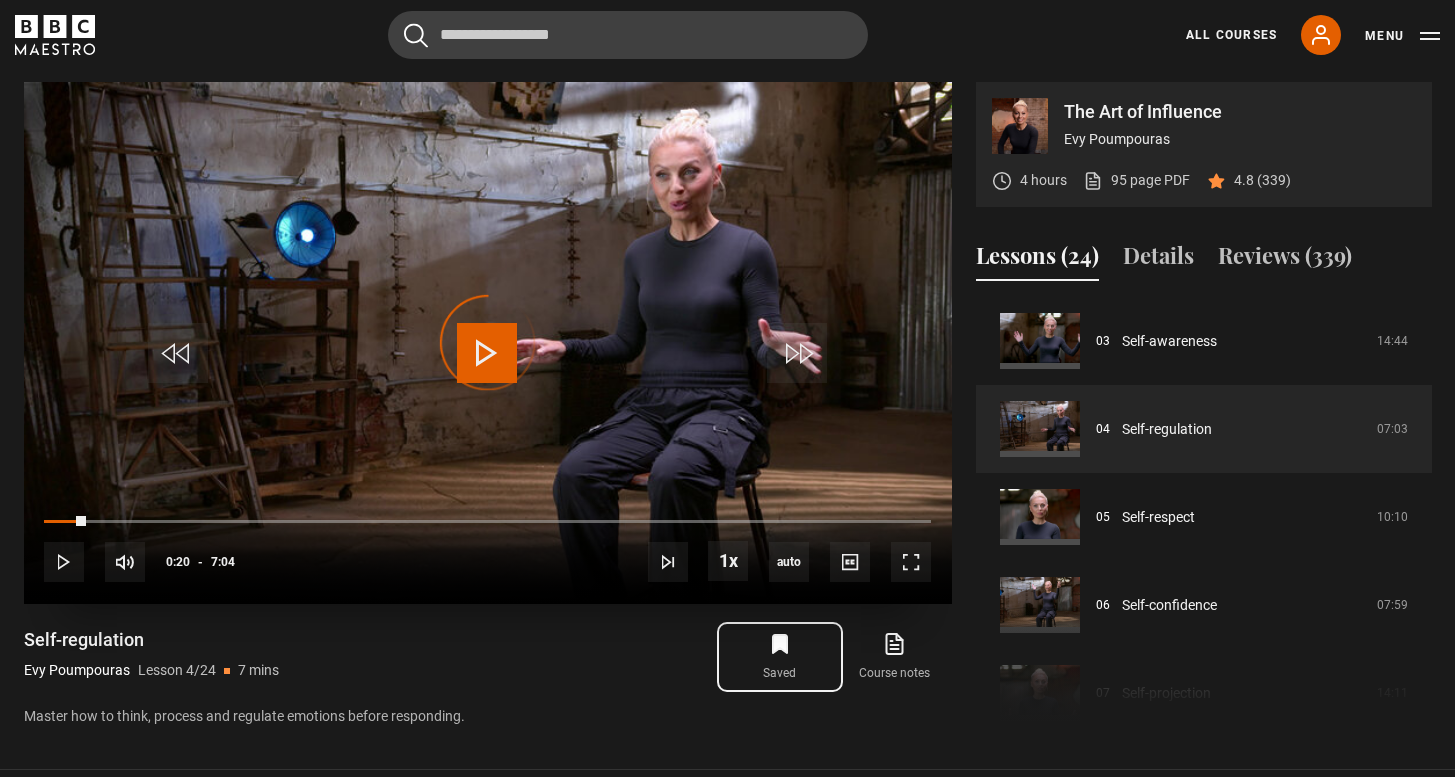 drag, startPoint x: 128, startPoint y: 522, endPoint x: 50, endPoint y: 515, distance: 78.31347 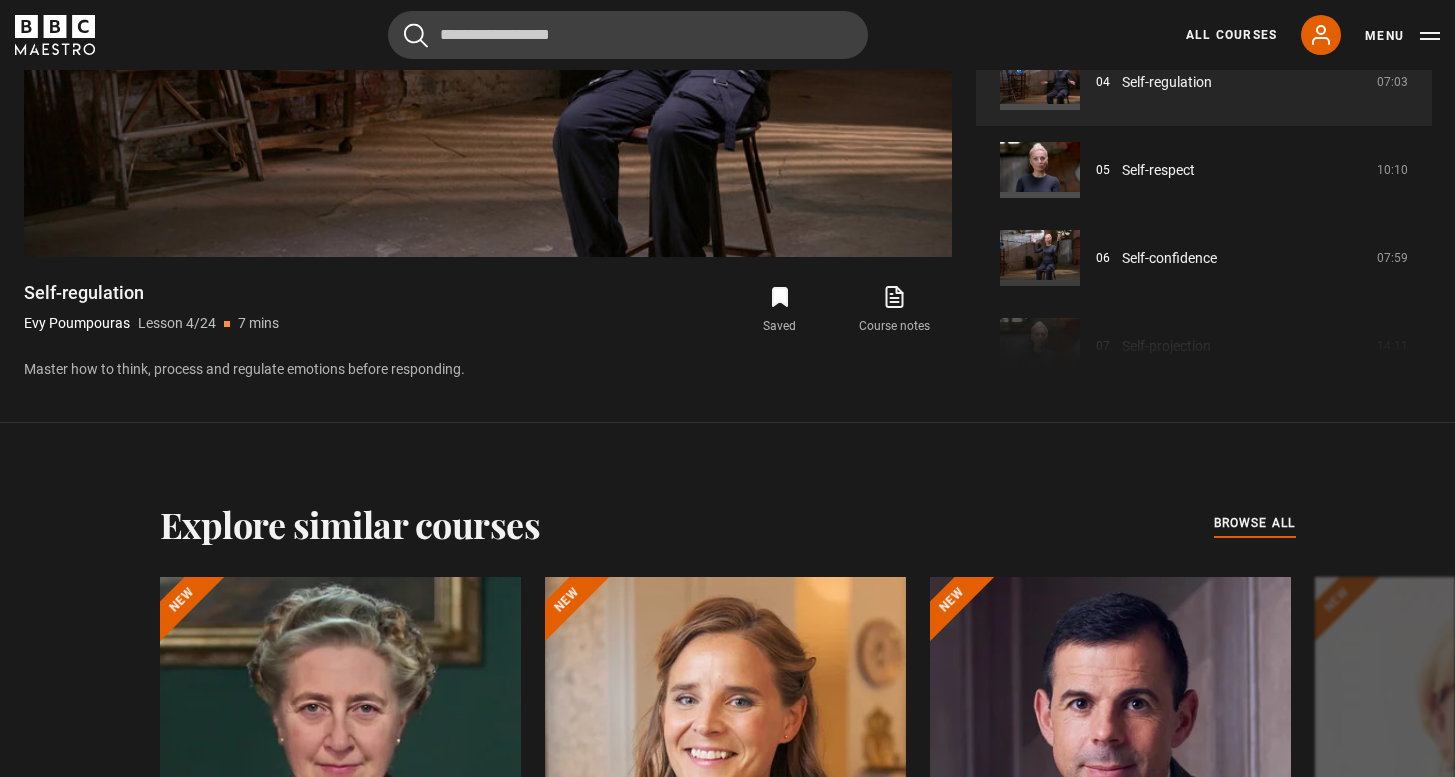 scroll, scrollTop: 1194, scrollLeft: 0, axis: vertical 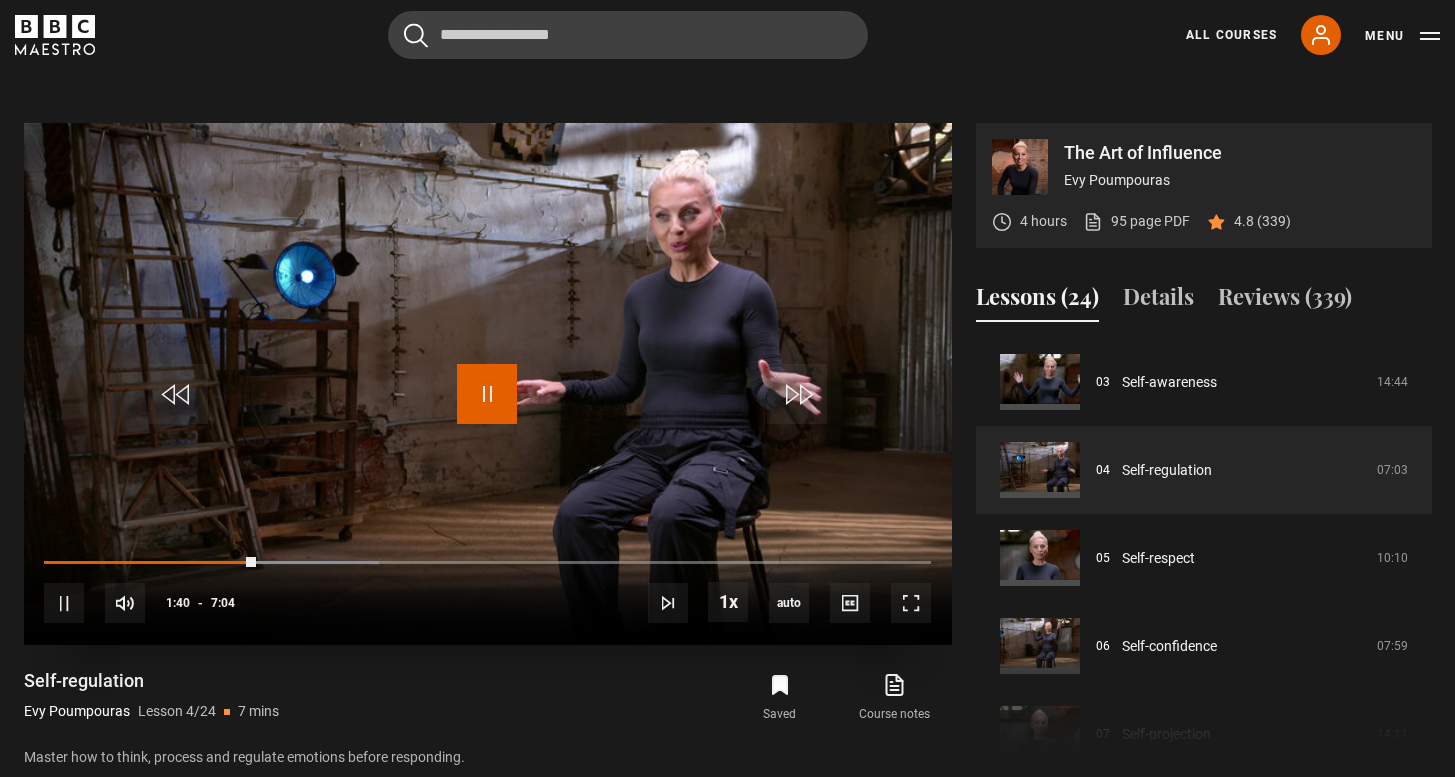 click at bounding box center [487, 394] 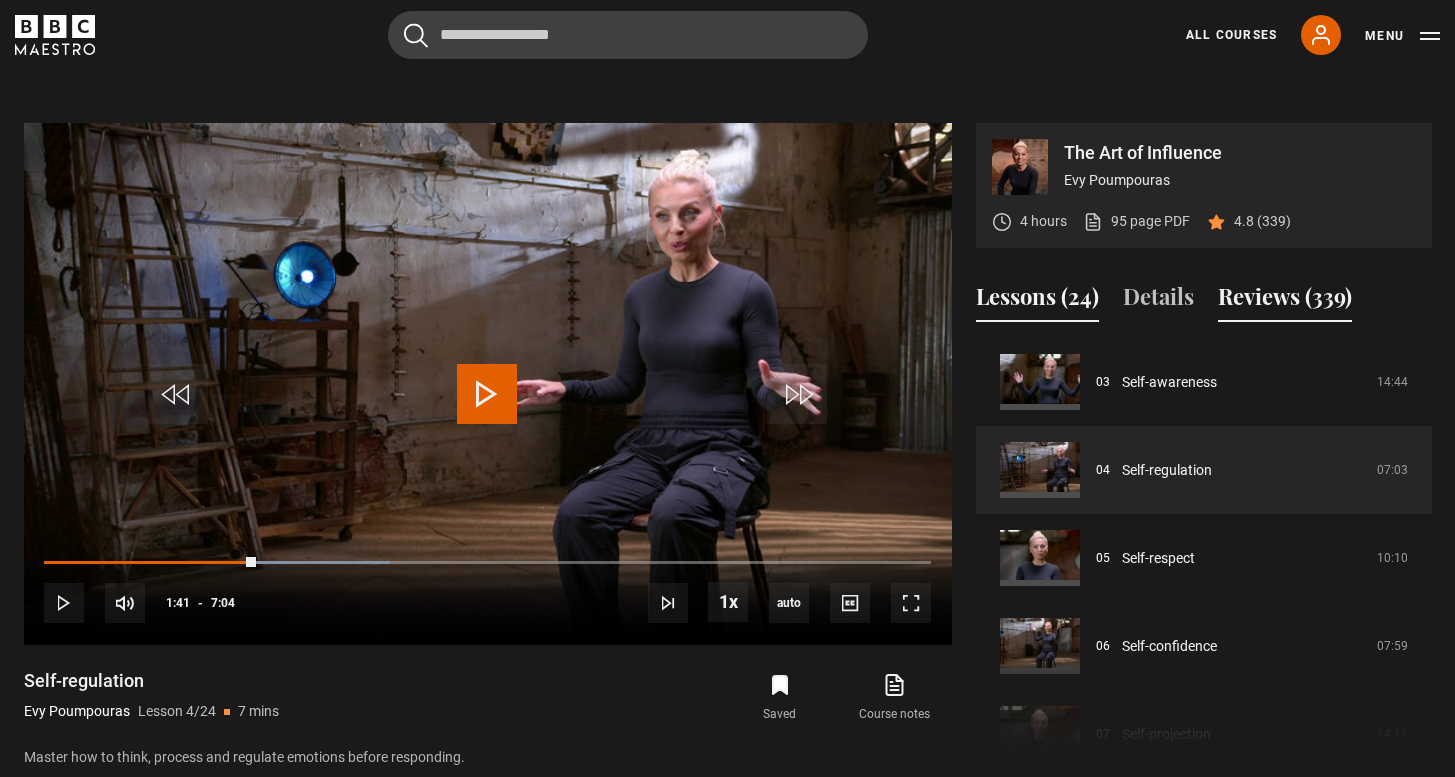 click on "Reviews (339)" at bounding box center (1285, 301) 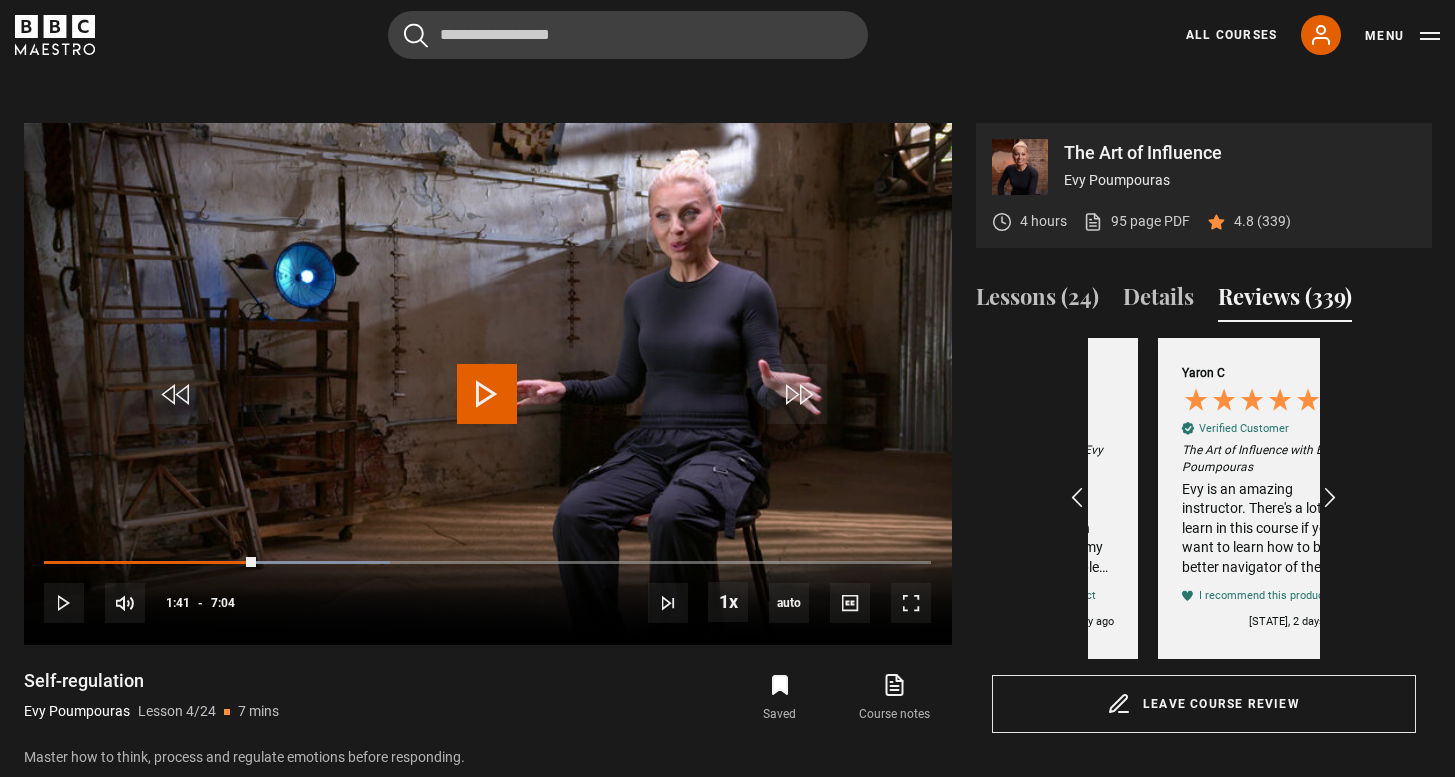 scroll, scrollTop: 0, scrollLeft: 232, axis: horizontal 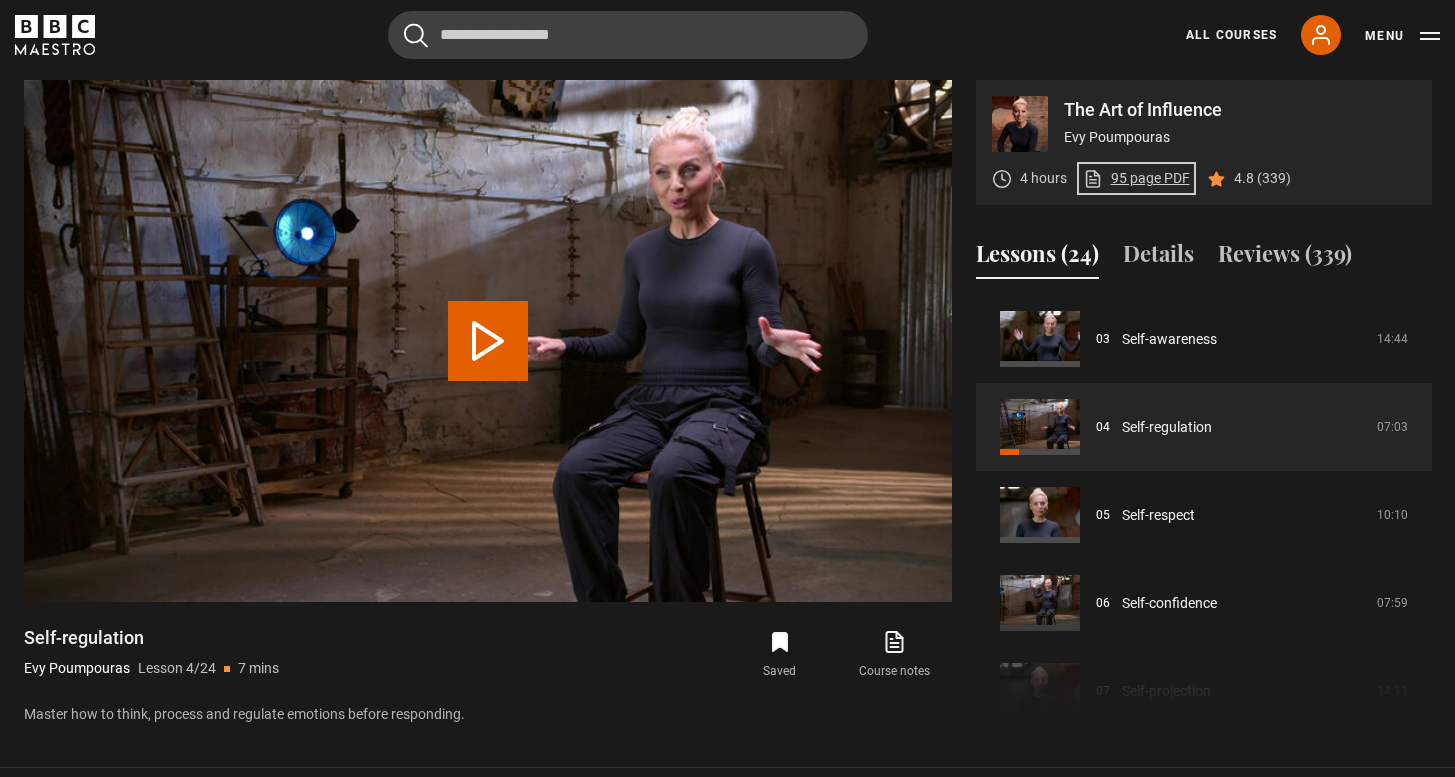 click on "95 page PDF
(opens in new tab)" at bounding box center (1136, 178) 